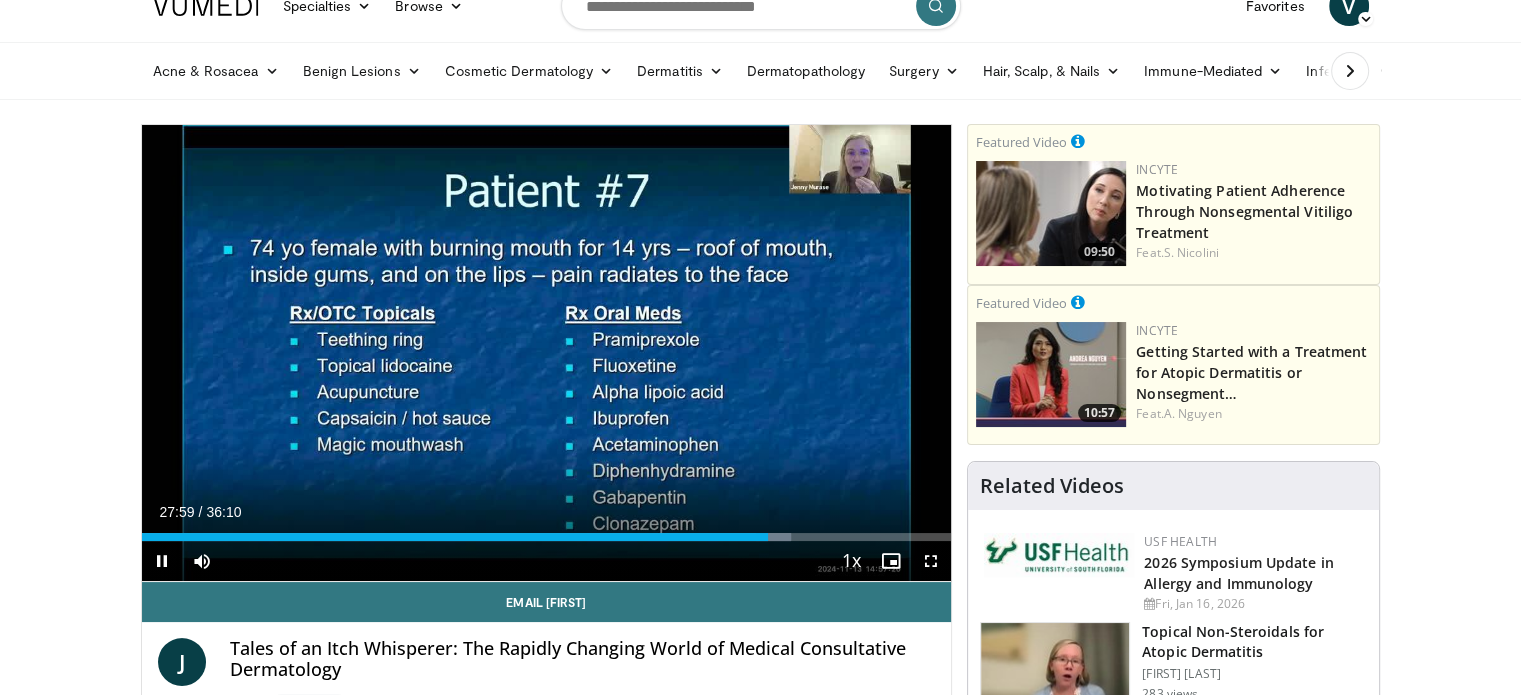 scroll, scrollTop: 0, scrollLeft: 0, axis: both 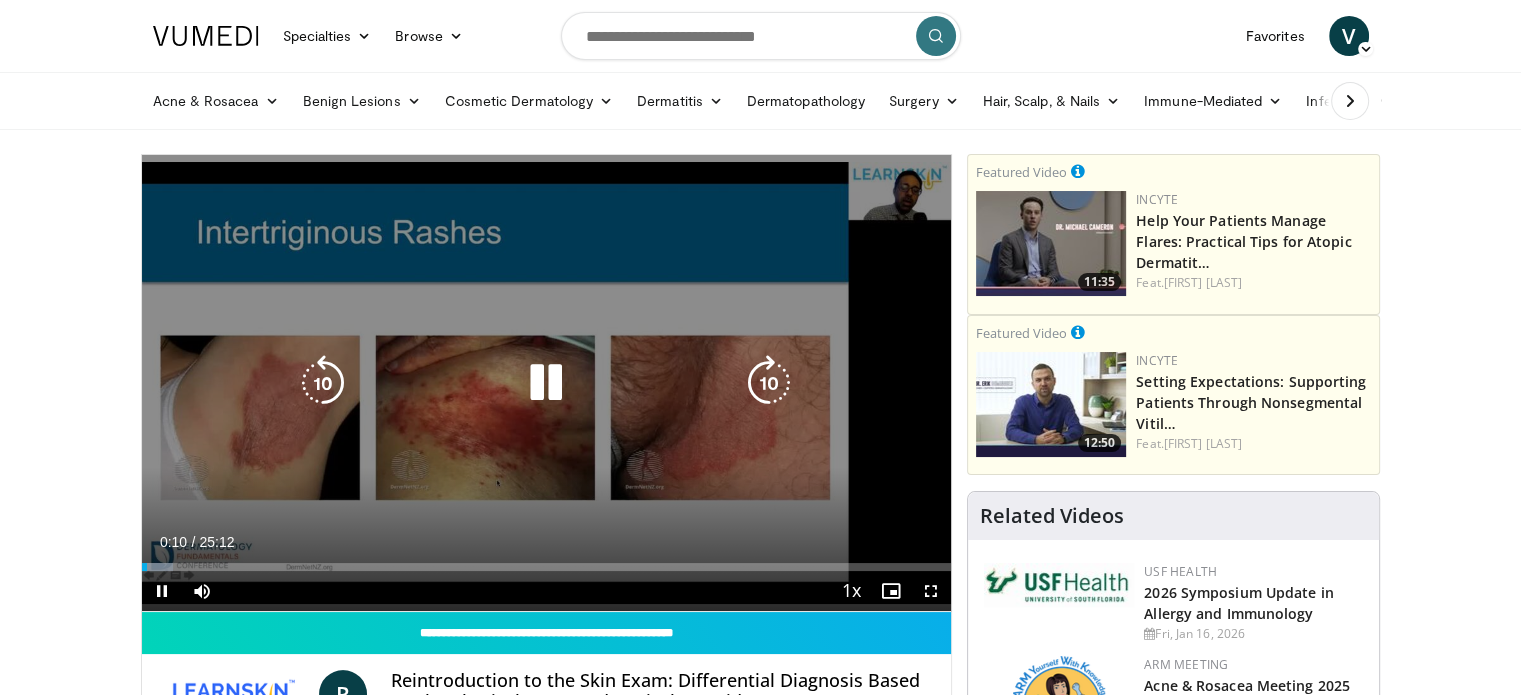 click at bounding box center (546, 383) 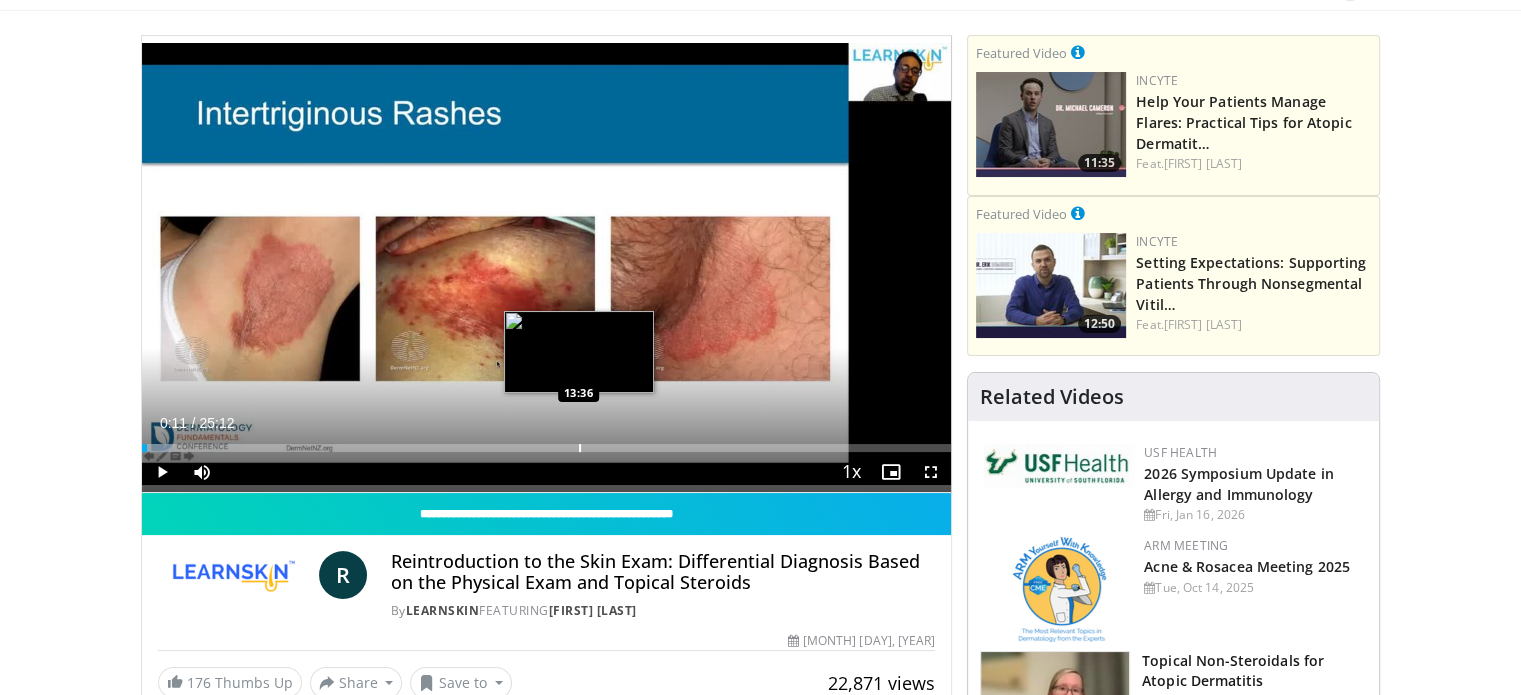 scroll, scrollTop: 0, scrollLeft: 0, axis: both 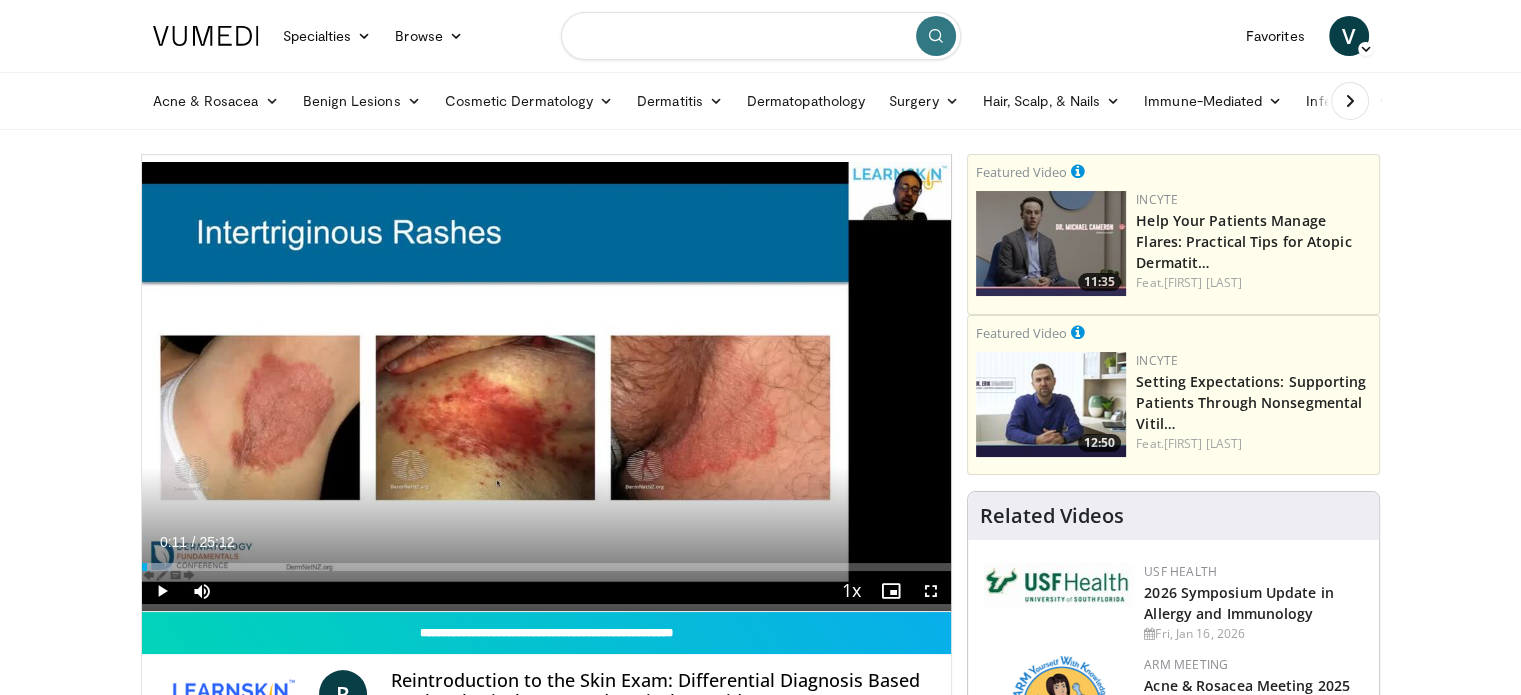 click at bounding box center (761, 36) 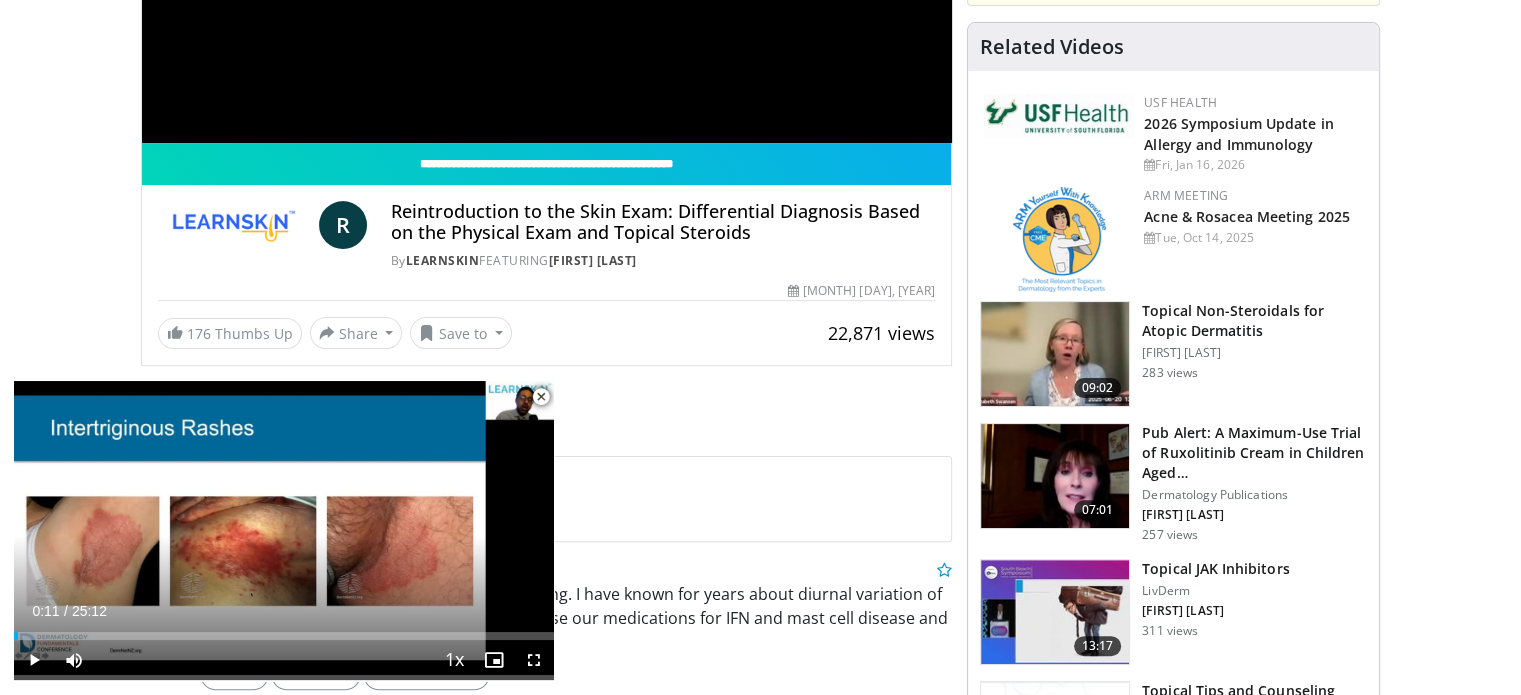 scroll, scrollTop: 500, scrollLeft: 0, axis: vertical 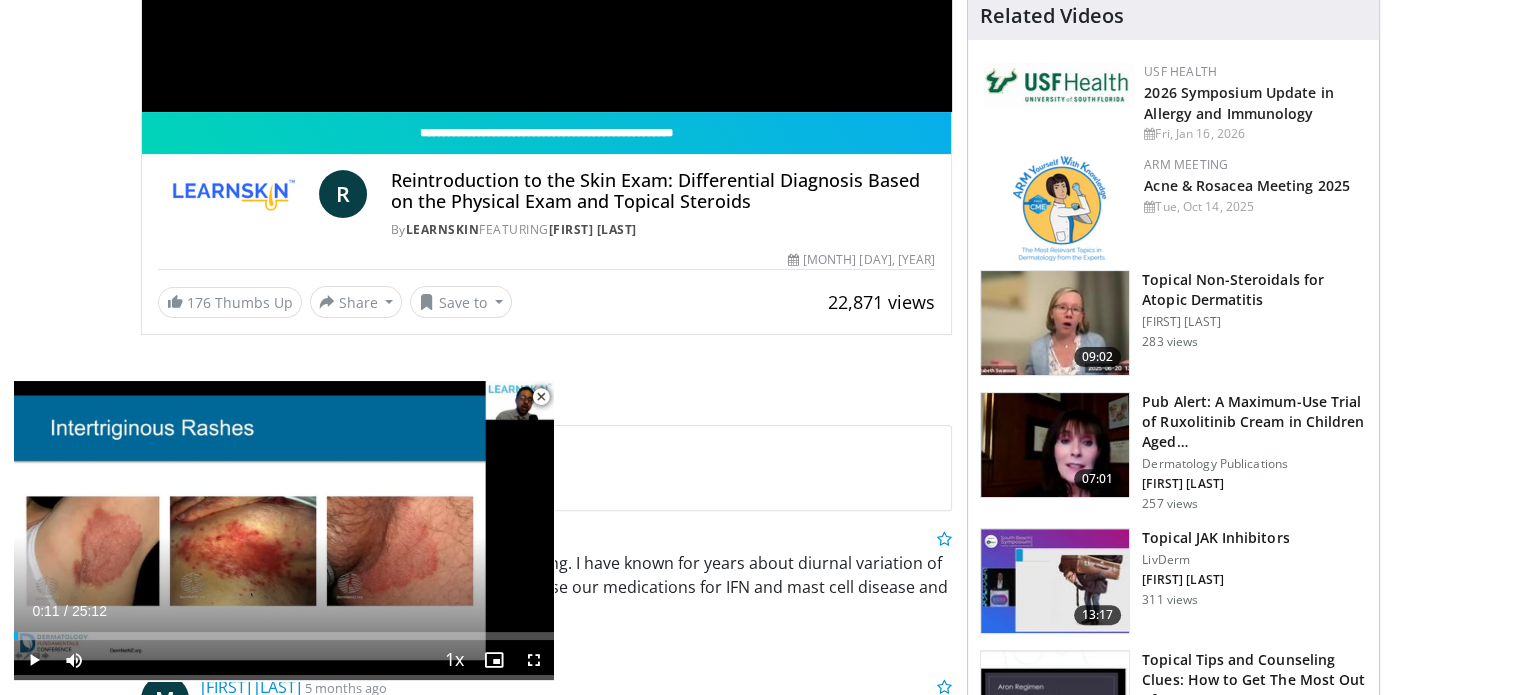 type on "**********" 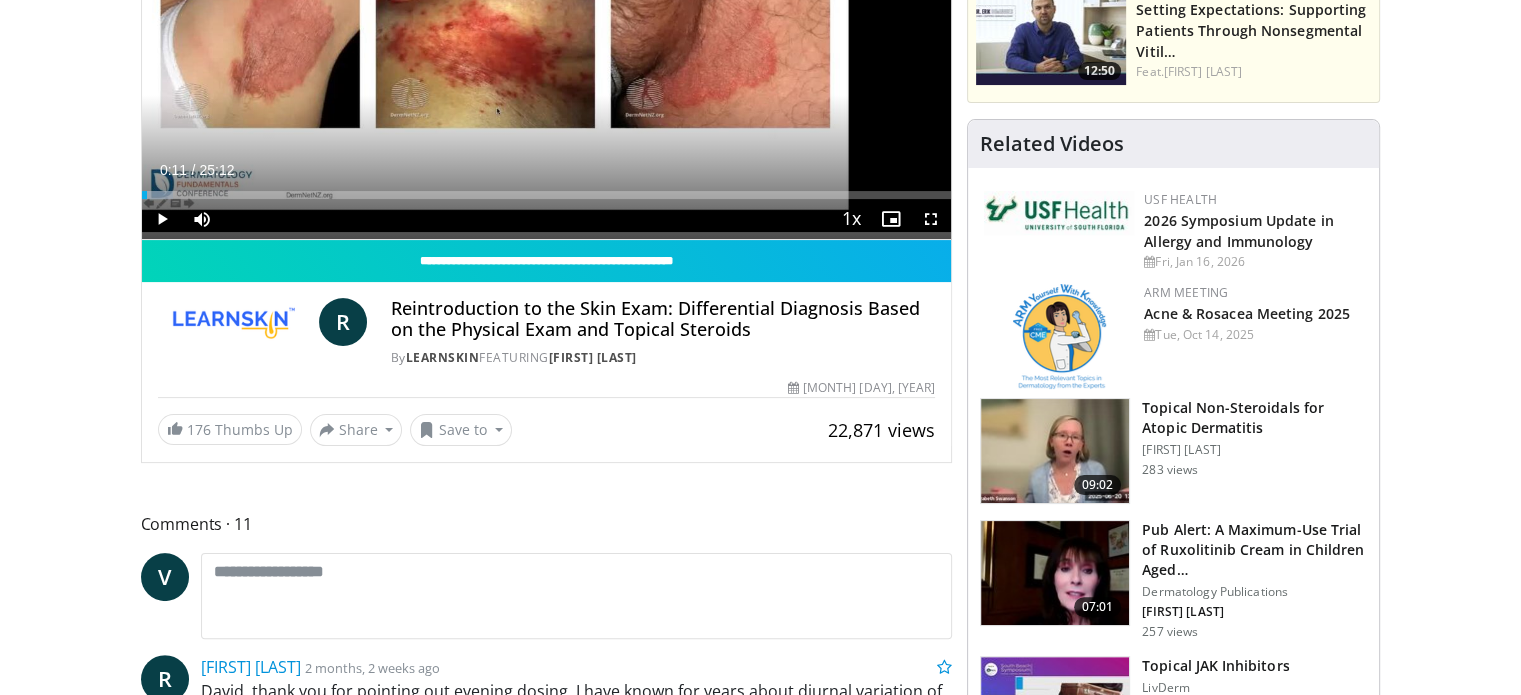 scroll, scrollTop: 100, scrollLeft: 0, axis: vertical 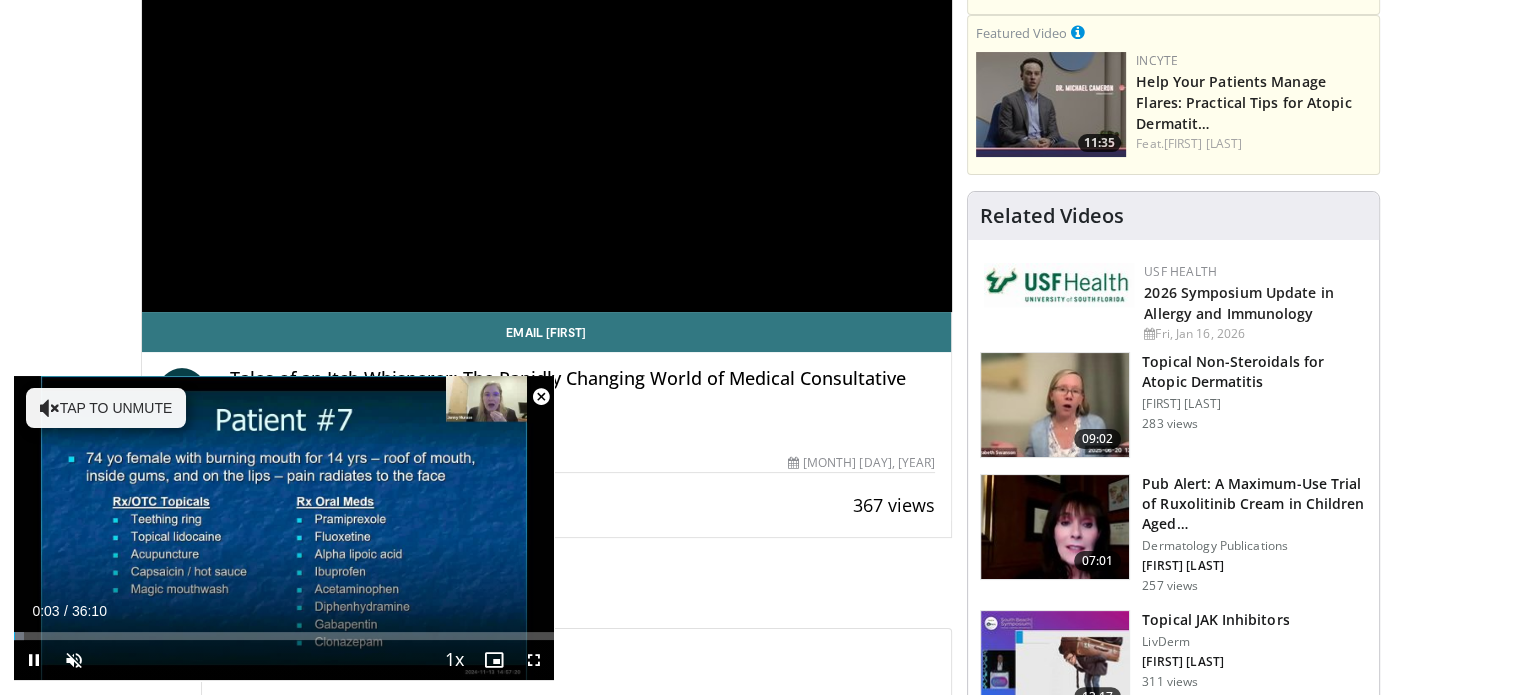 click at bounding box center [541, 397] 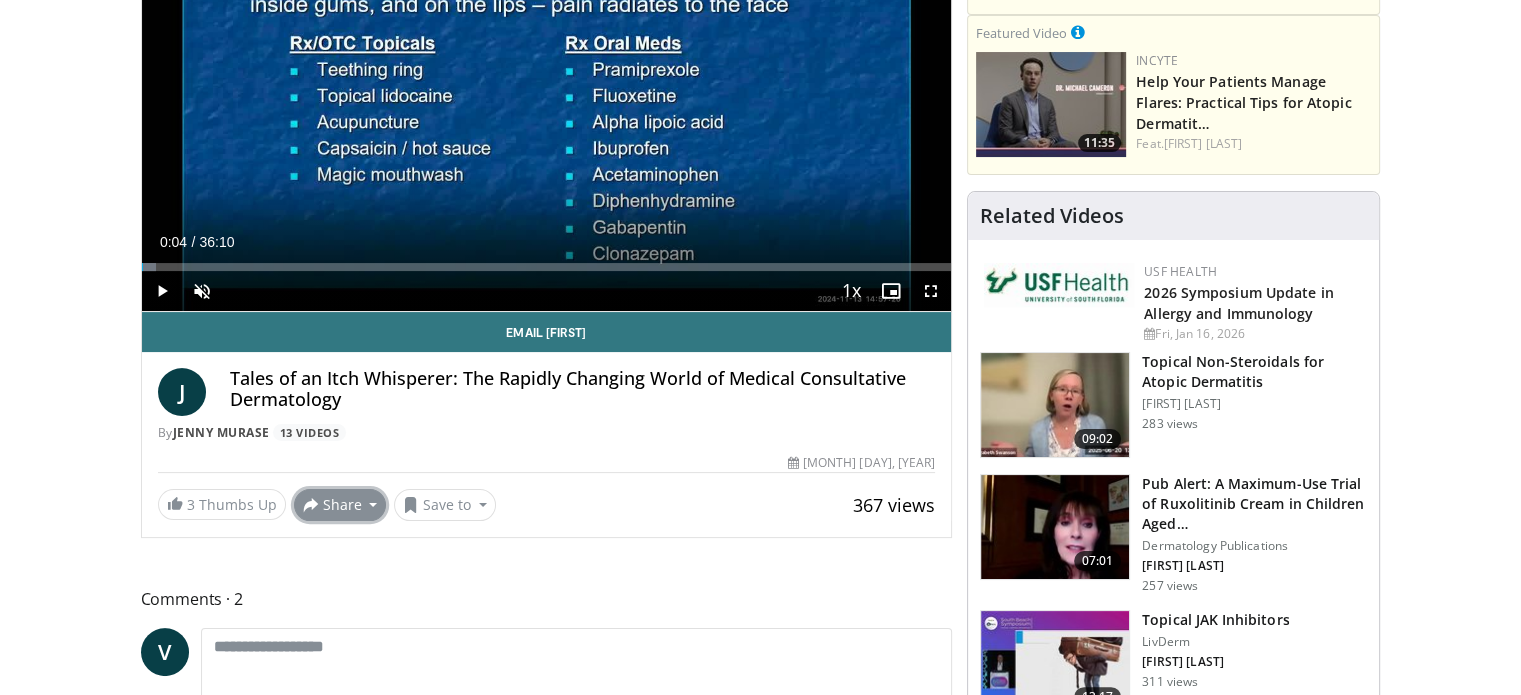 click on "Share" at bounding box center (340, 505) 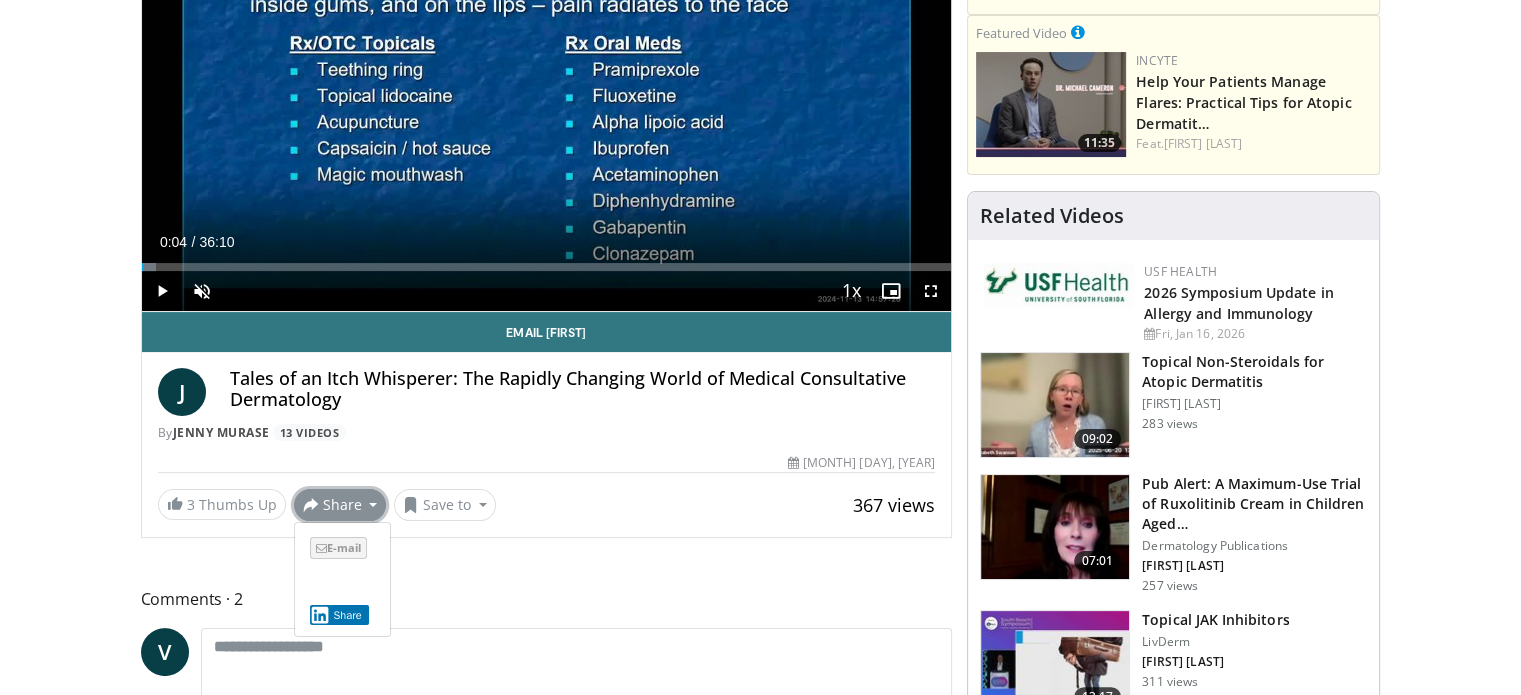 click on "E-mail" at bounding box center [338, 548] 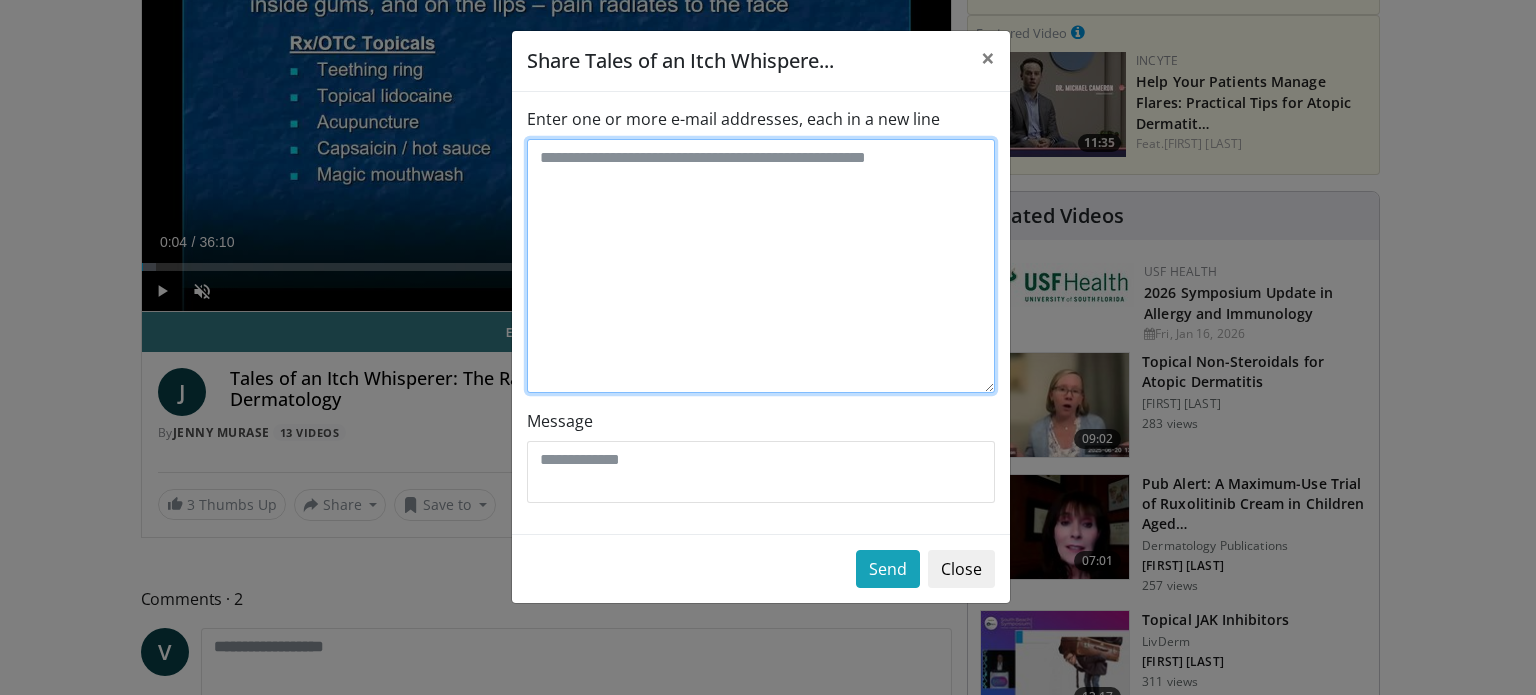 click on "Enter one or more e-mail addresses, each in a new line" at bounding box center [761, 266] 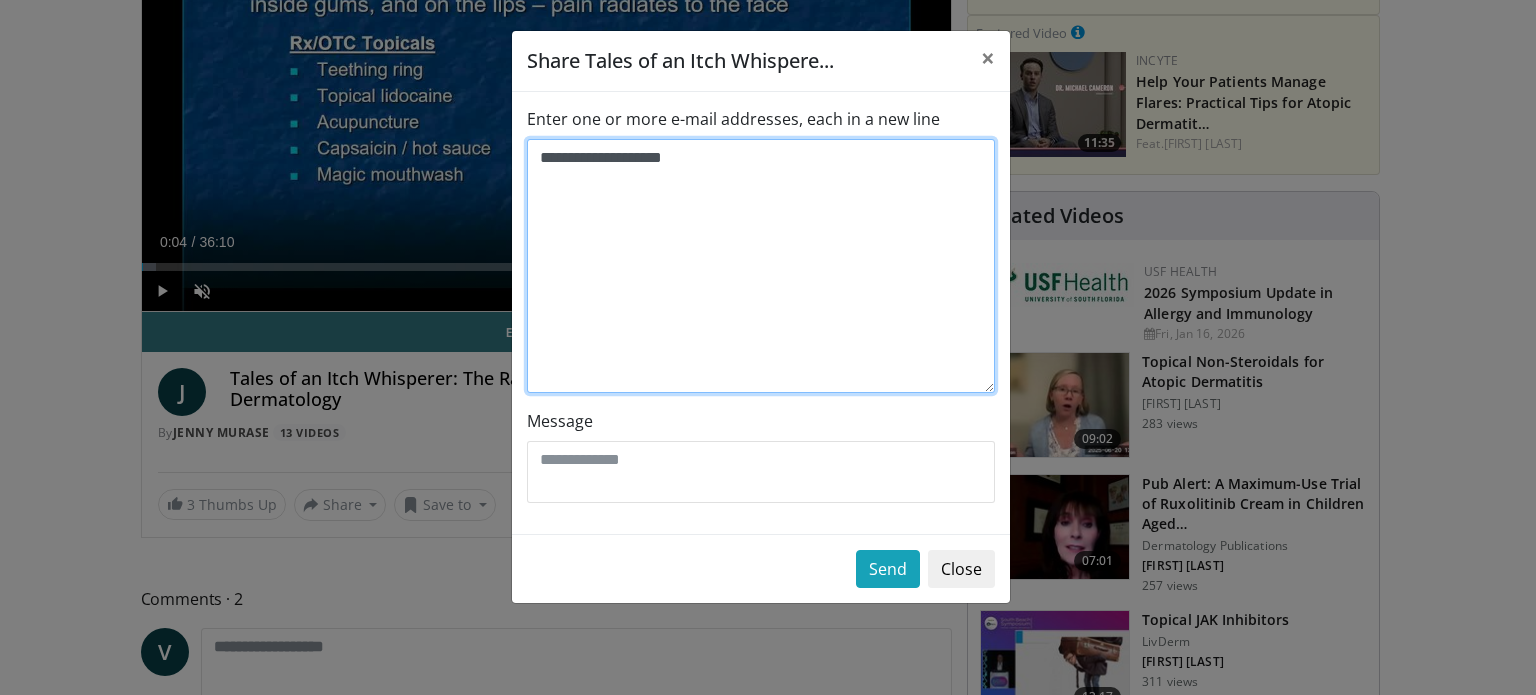 type on "**********" 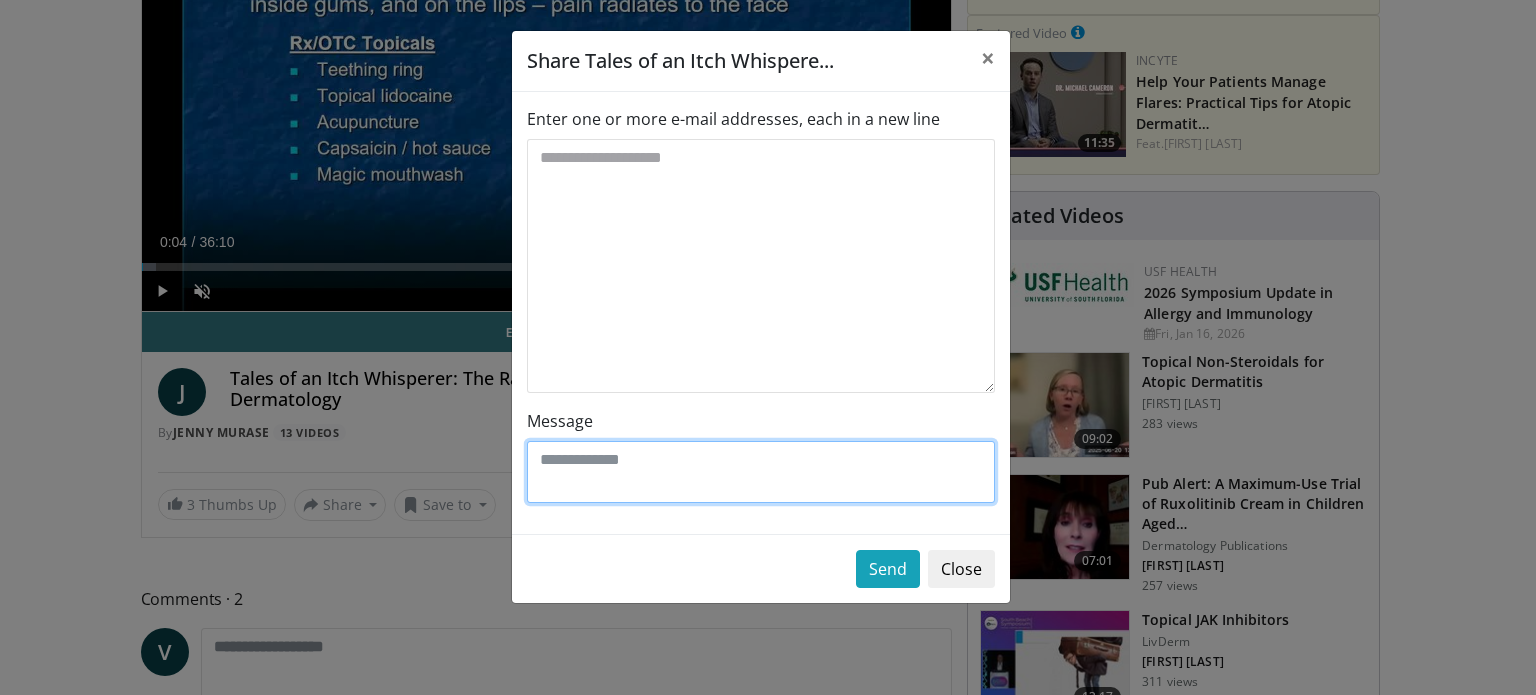 click on "Message" at bounding box center (761, 472) 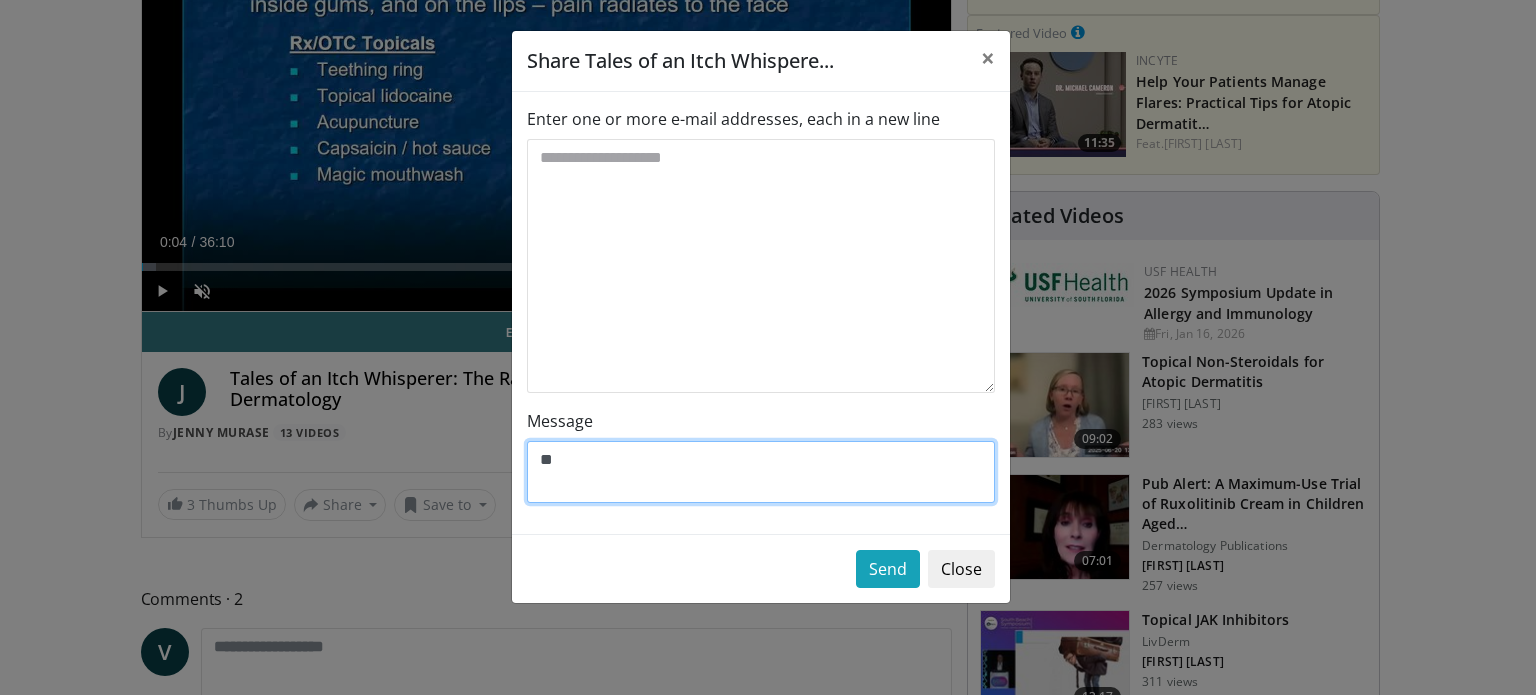 type on "*" 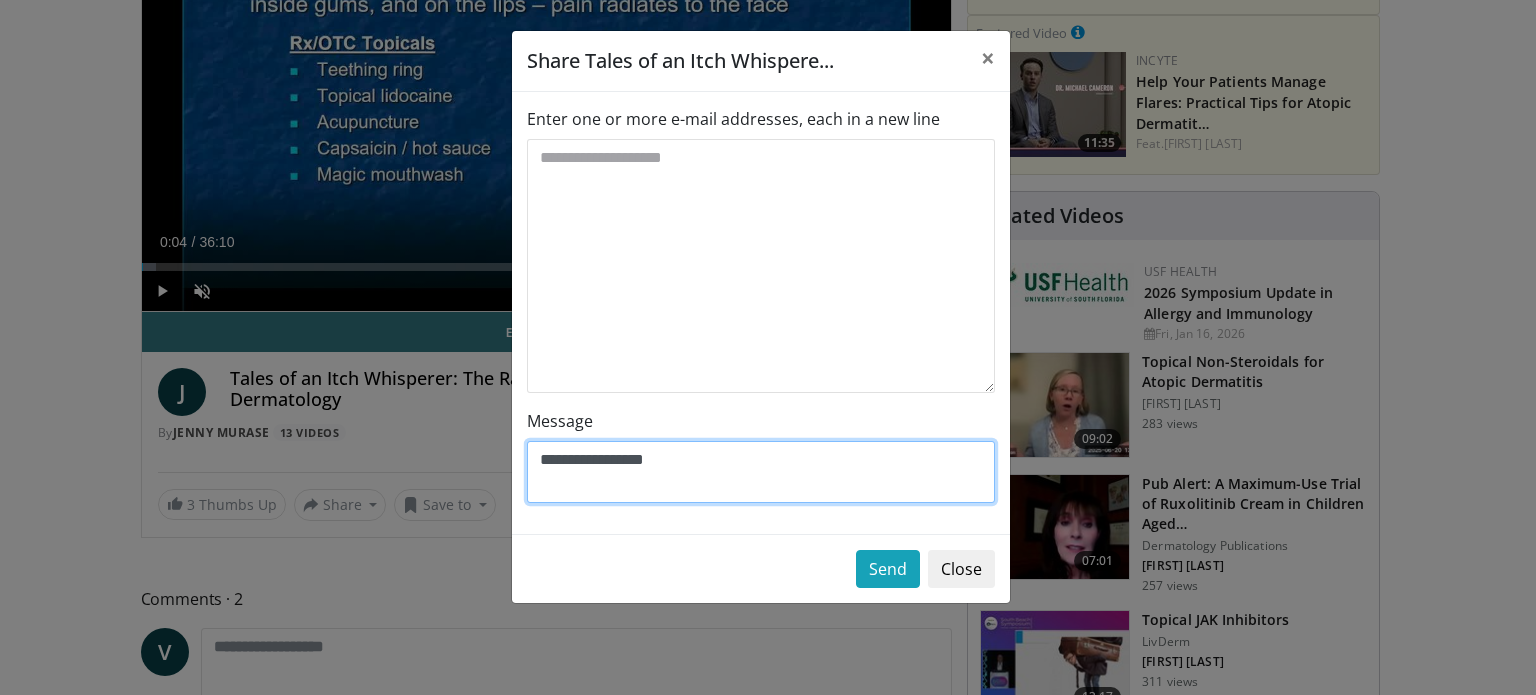type on "**********" 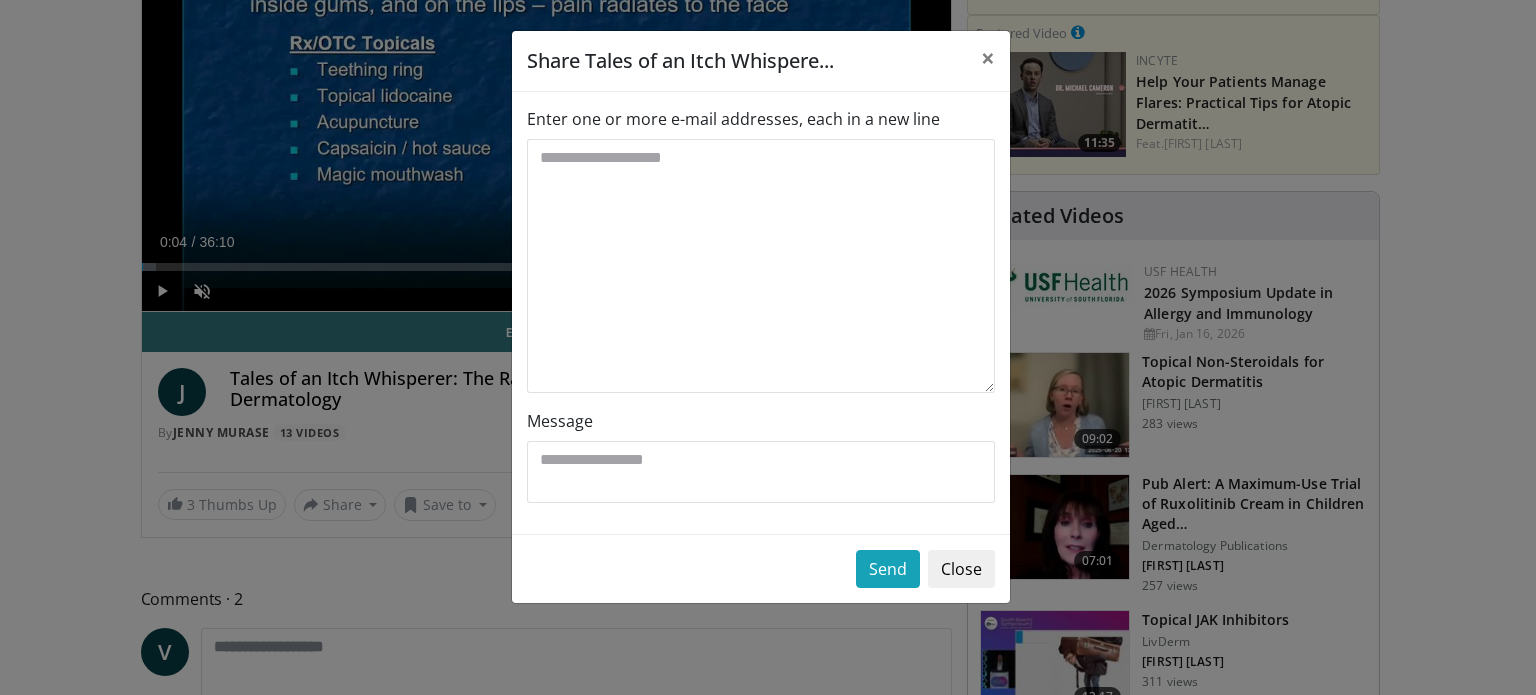 click on "**********" at bounding box center (768, 347) 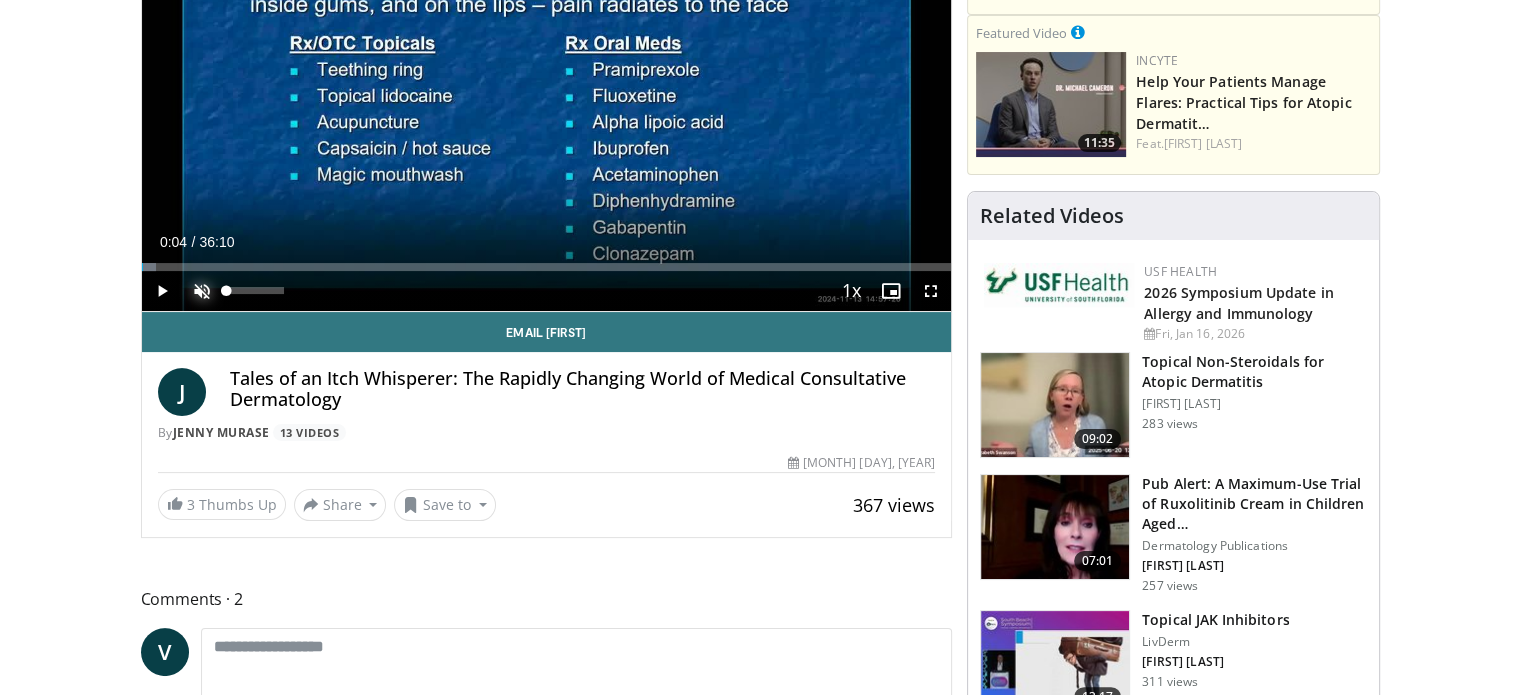 click at bounding box center (202, 291) 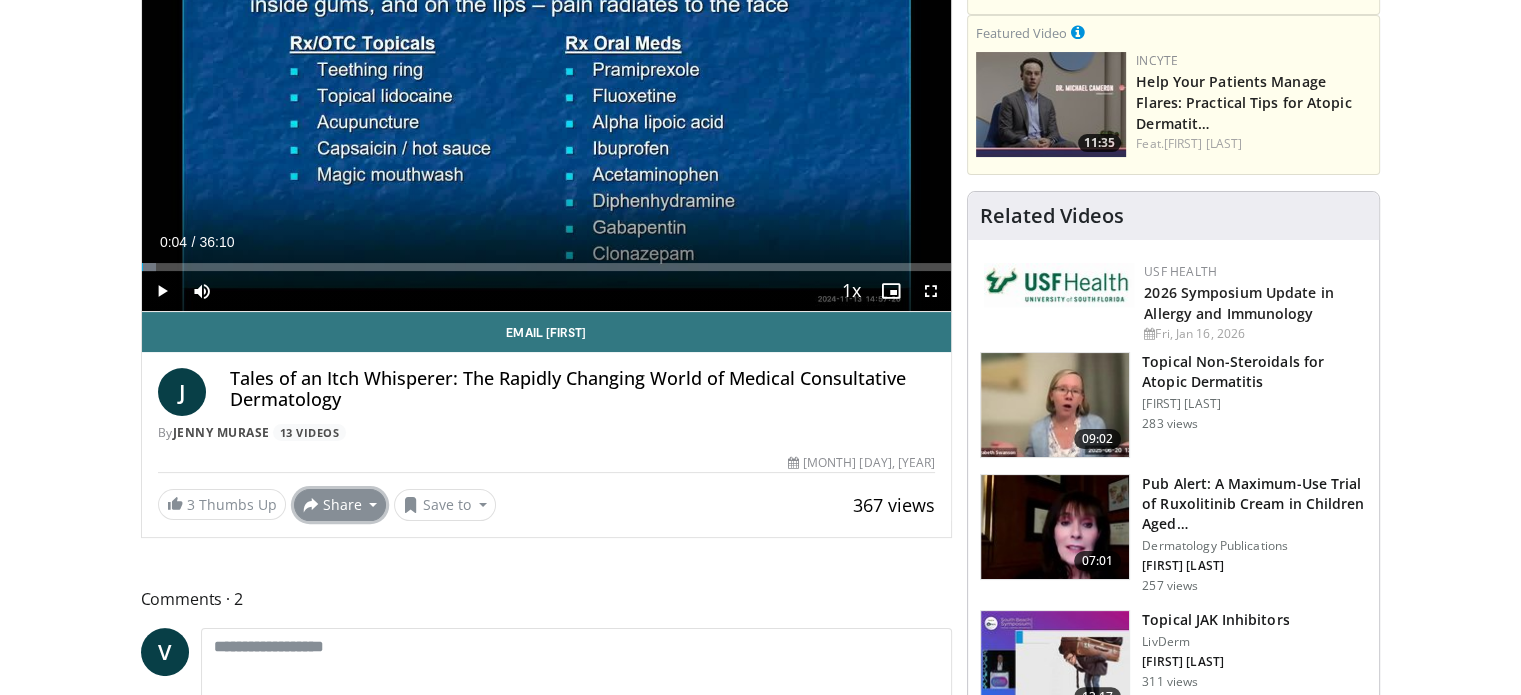 click on "Share" at bounding box center [340, 505] 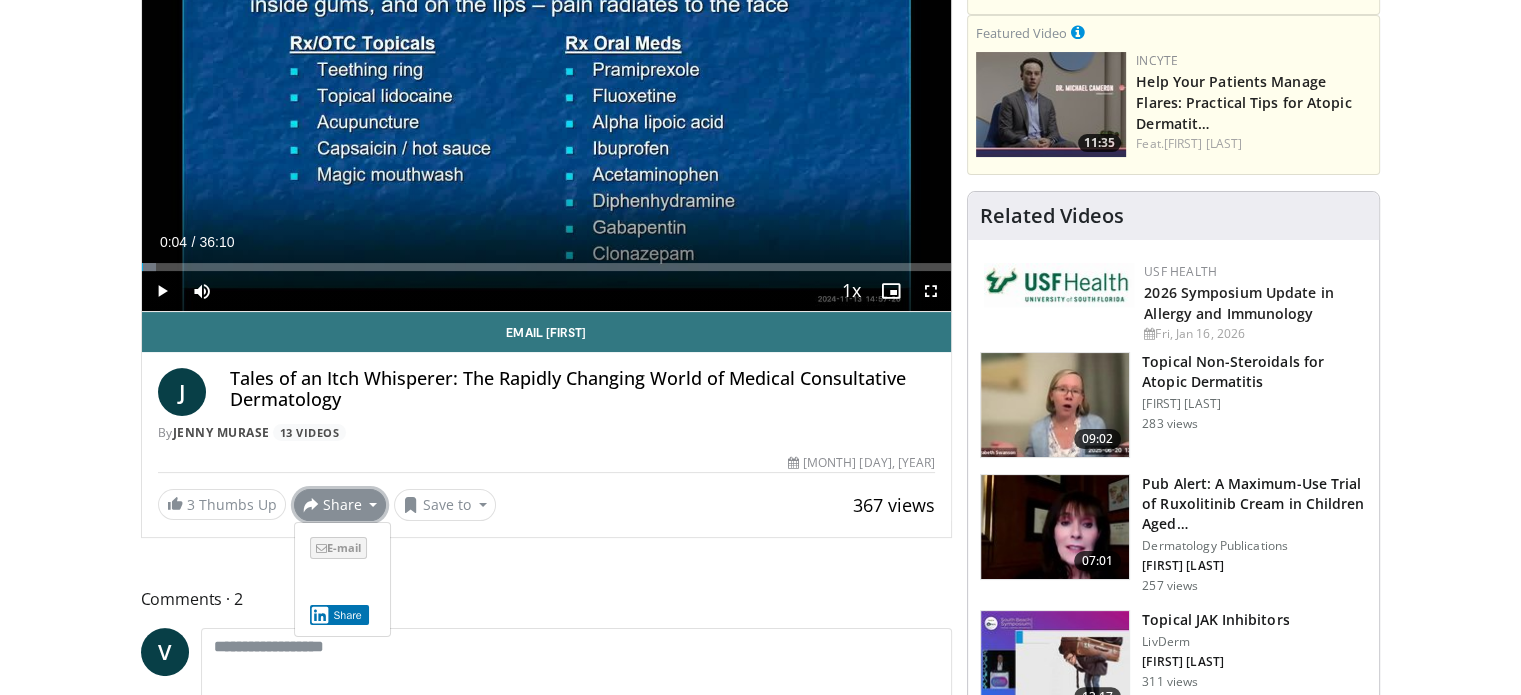 click on "E-mail" at bounding box center (338, 548) 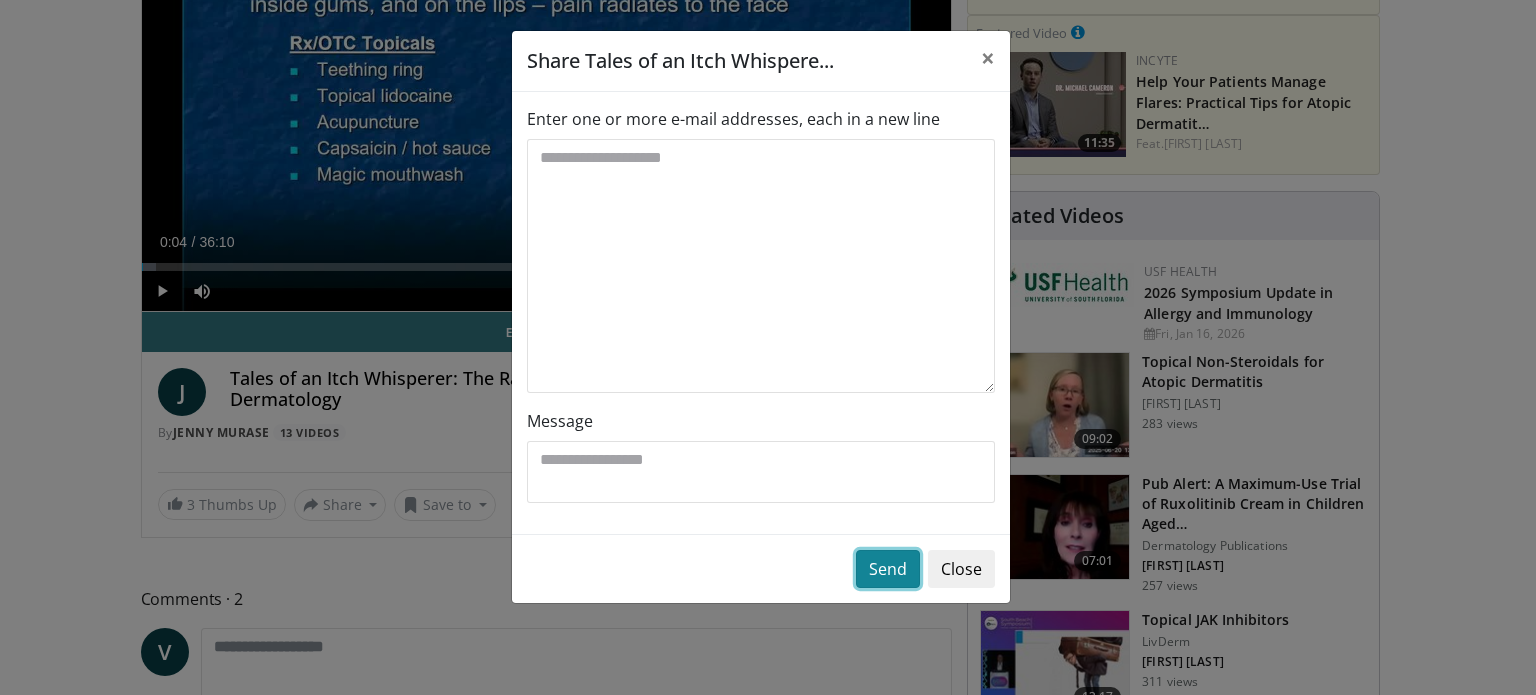 click on "Send" at bounding box center [888, 569] 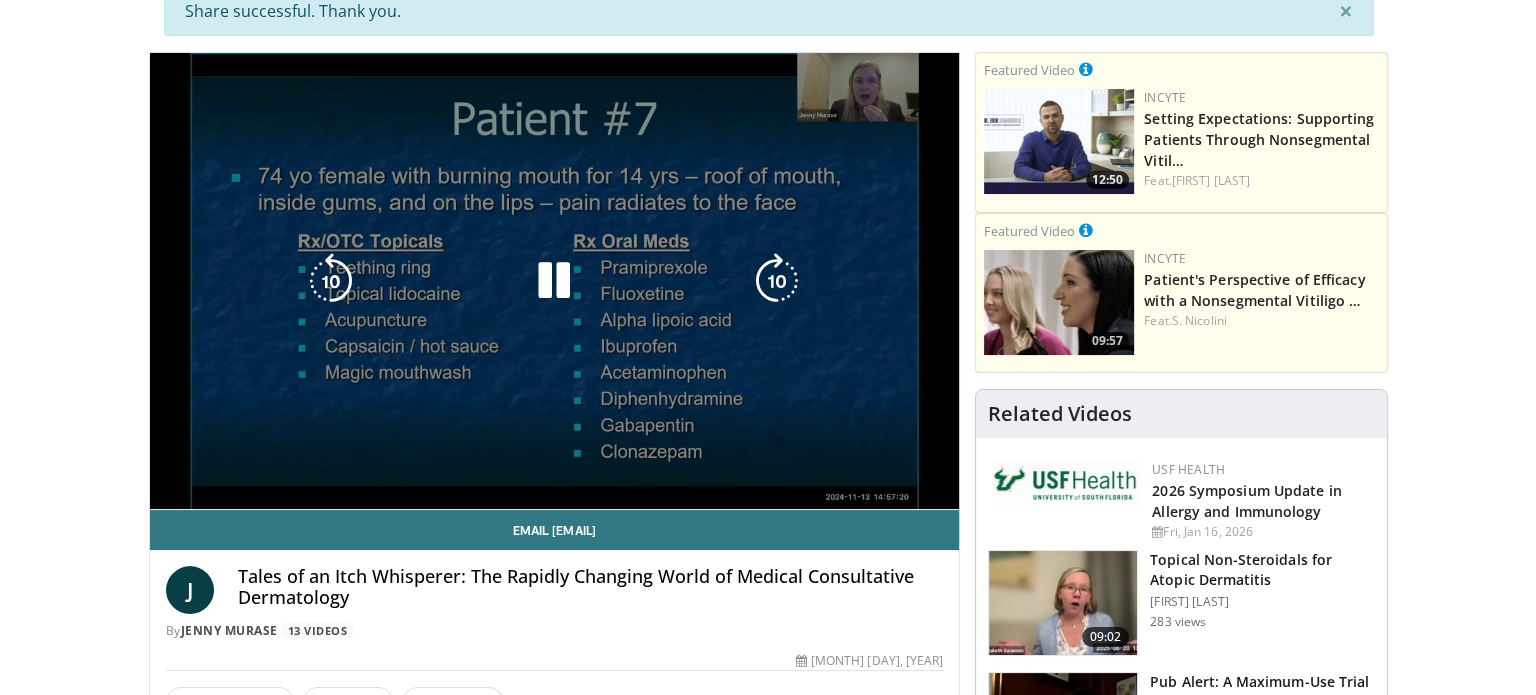 scroll, scrollTop: 200, scrollLeft: 0, axis: vertical 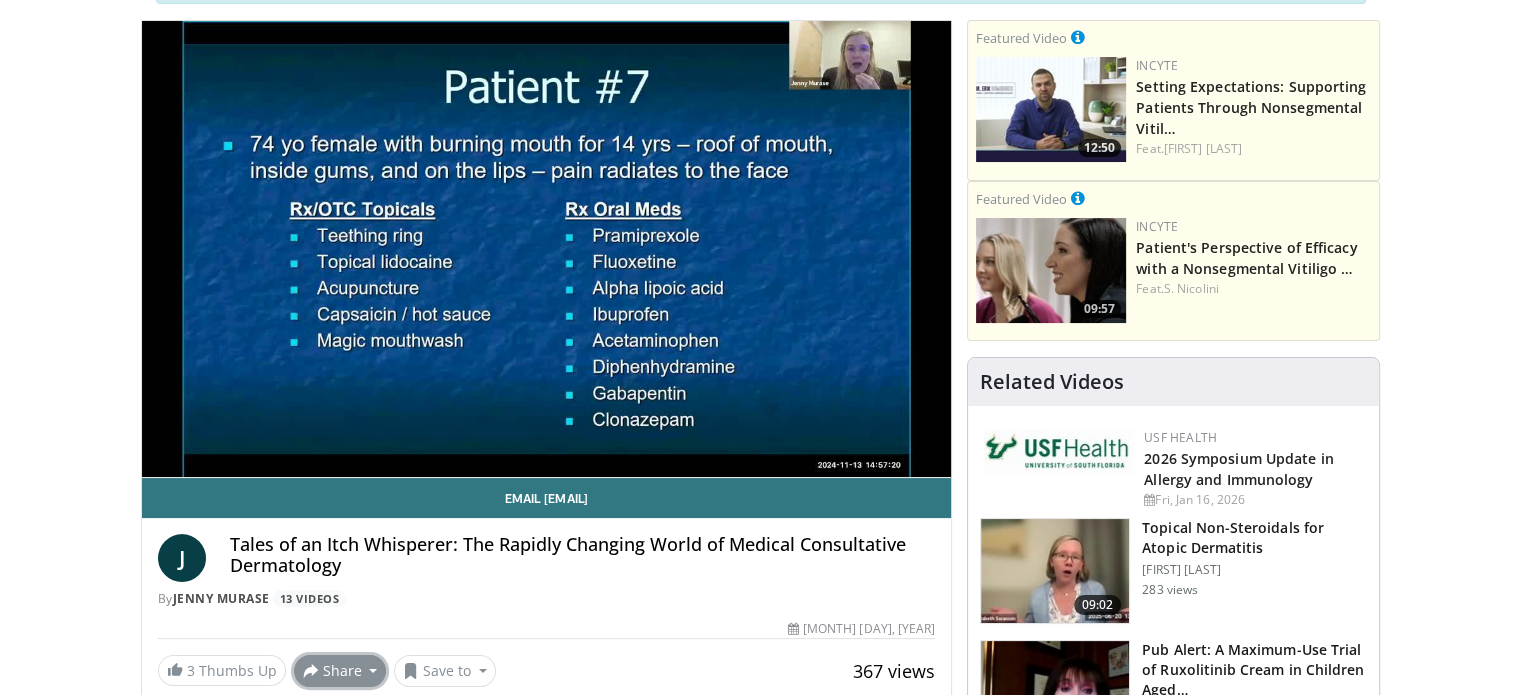 click on "Share" at bounding box center (340, 671) 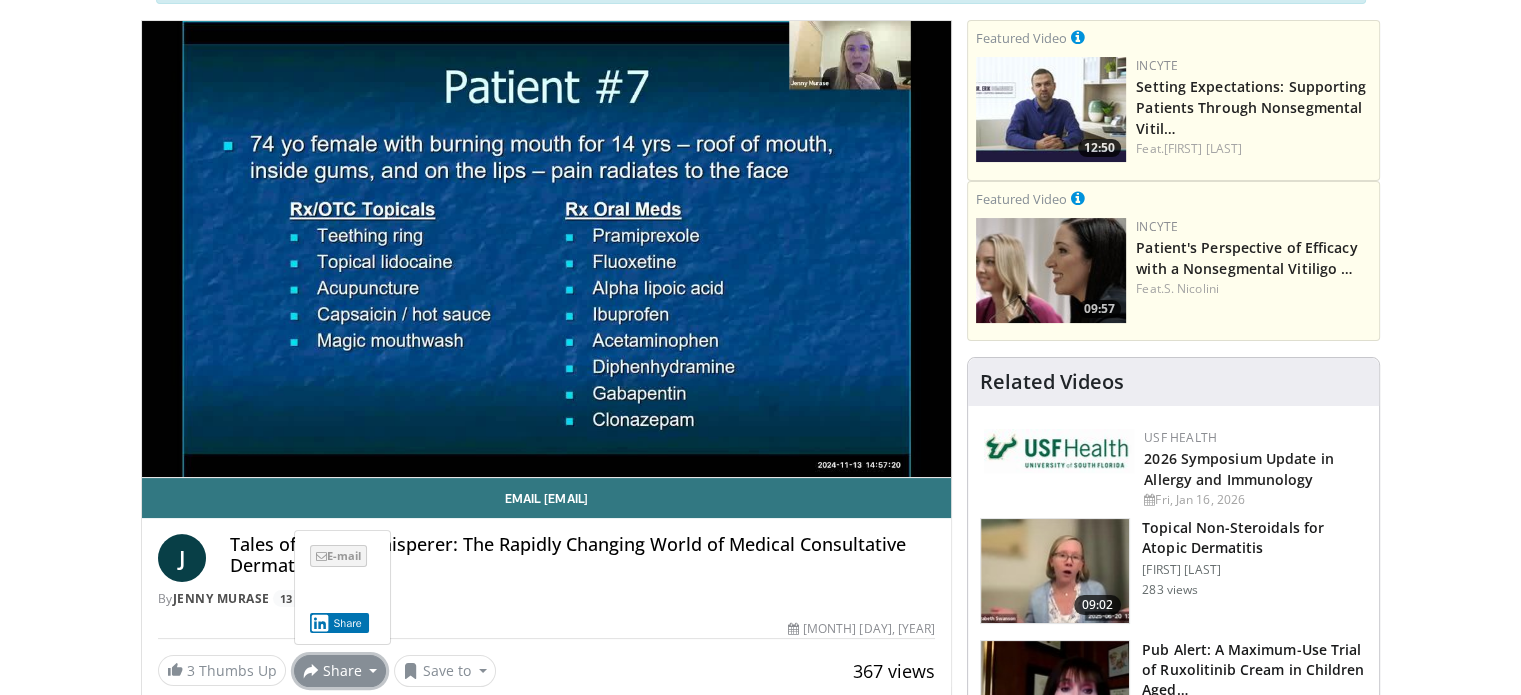 click on "E-mail" at bounding box center (338, 556) 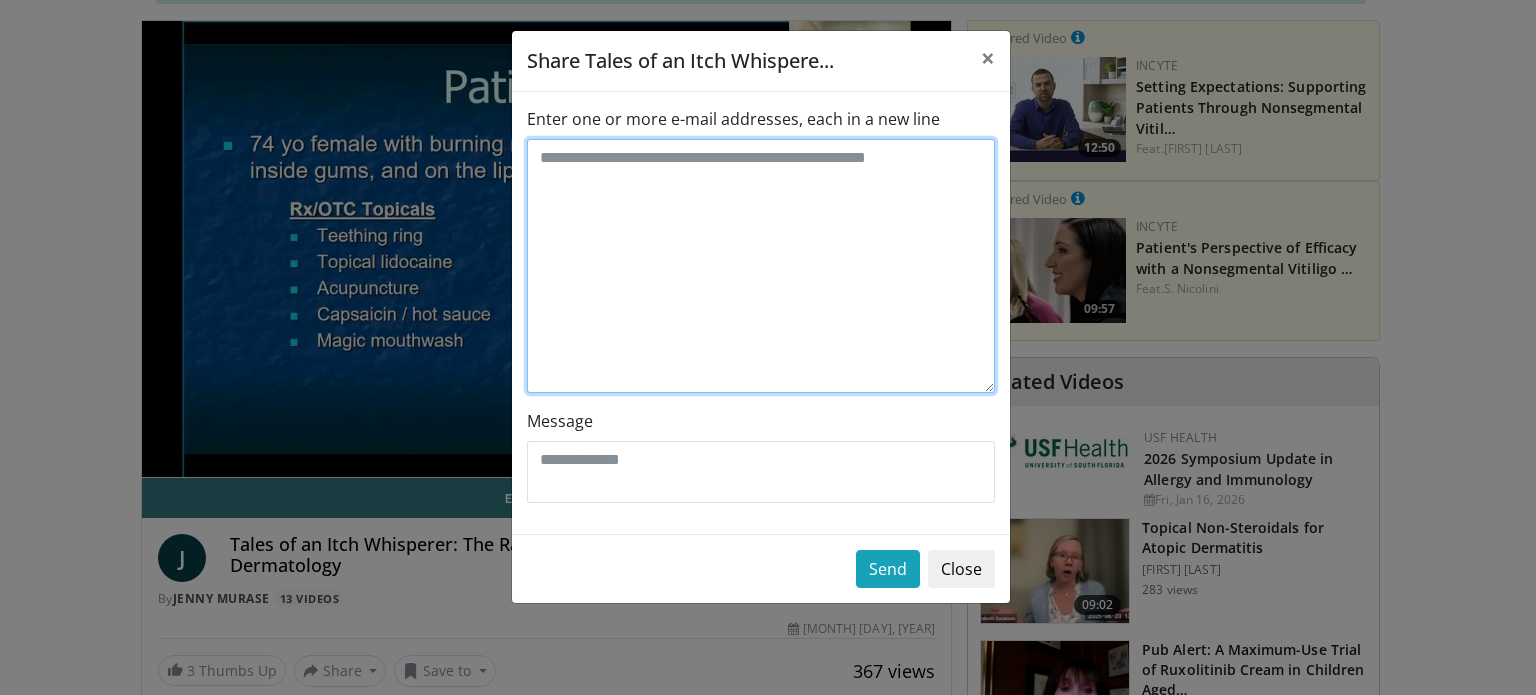 click on "Enter one or more e-mail addresses, each in a new line" at bounding box center [761, 266] 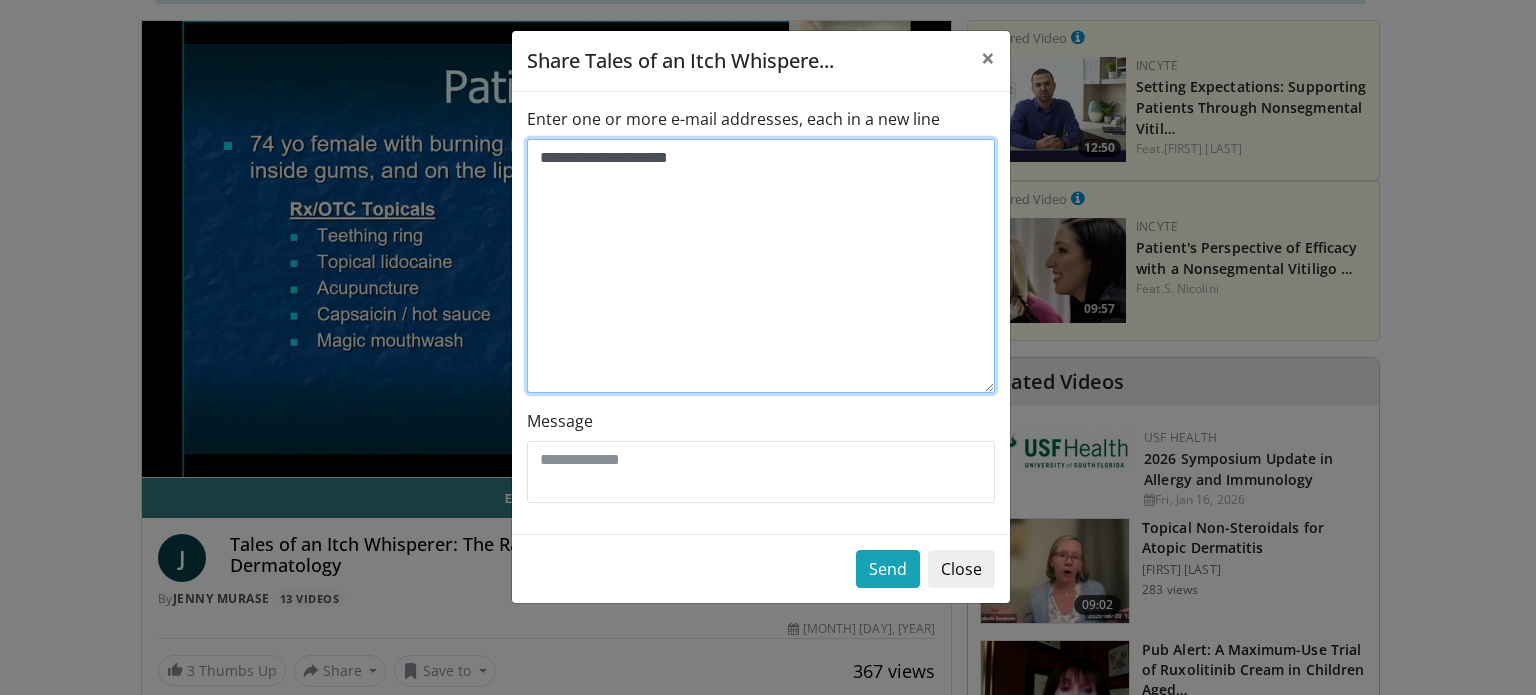 type on "**********" 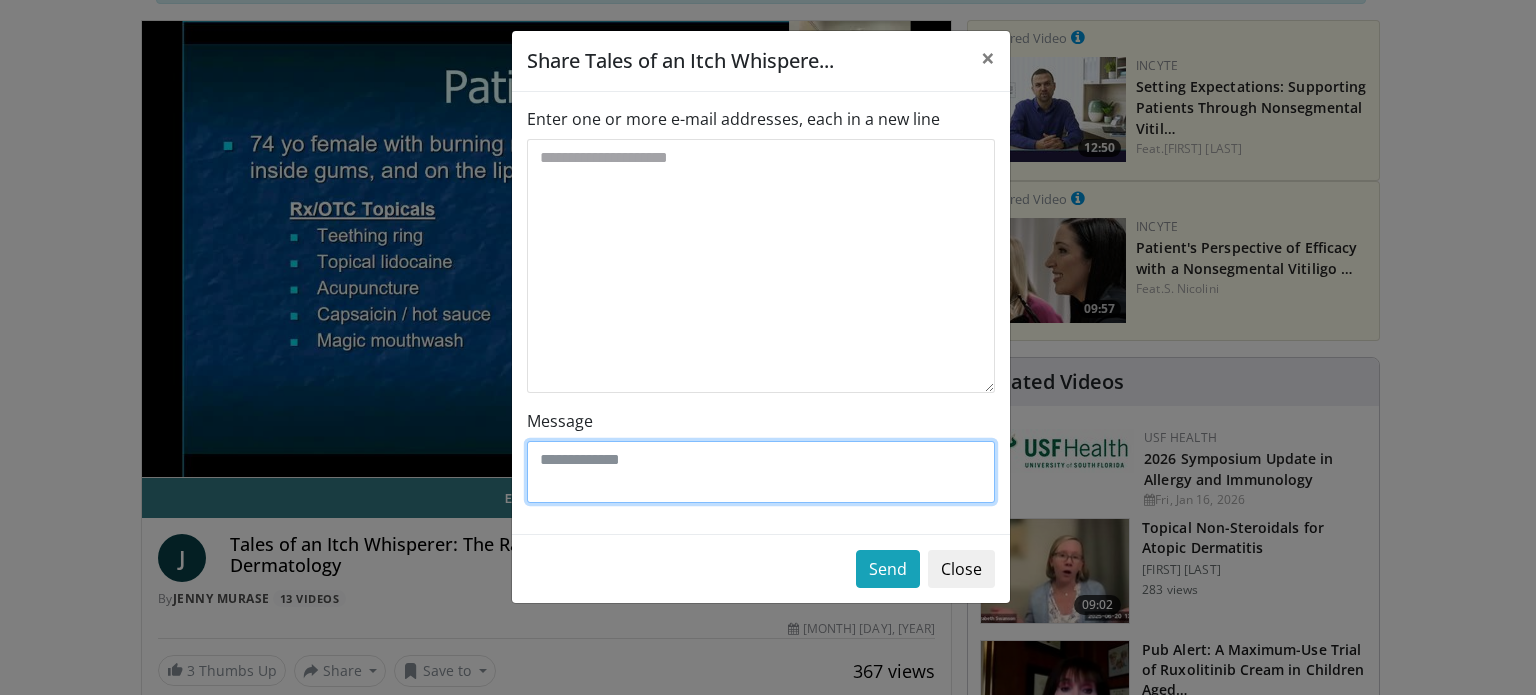 click on "Message" at bounding box center [761, 472] 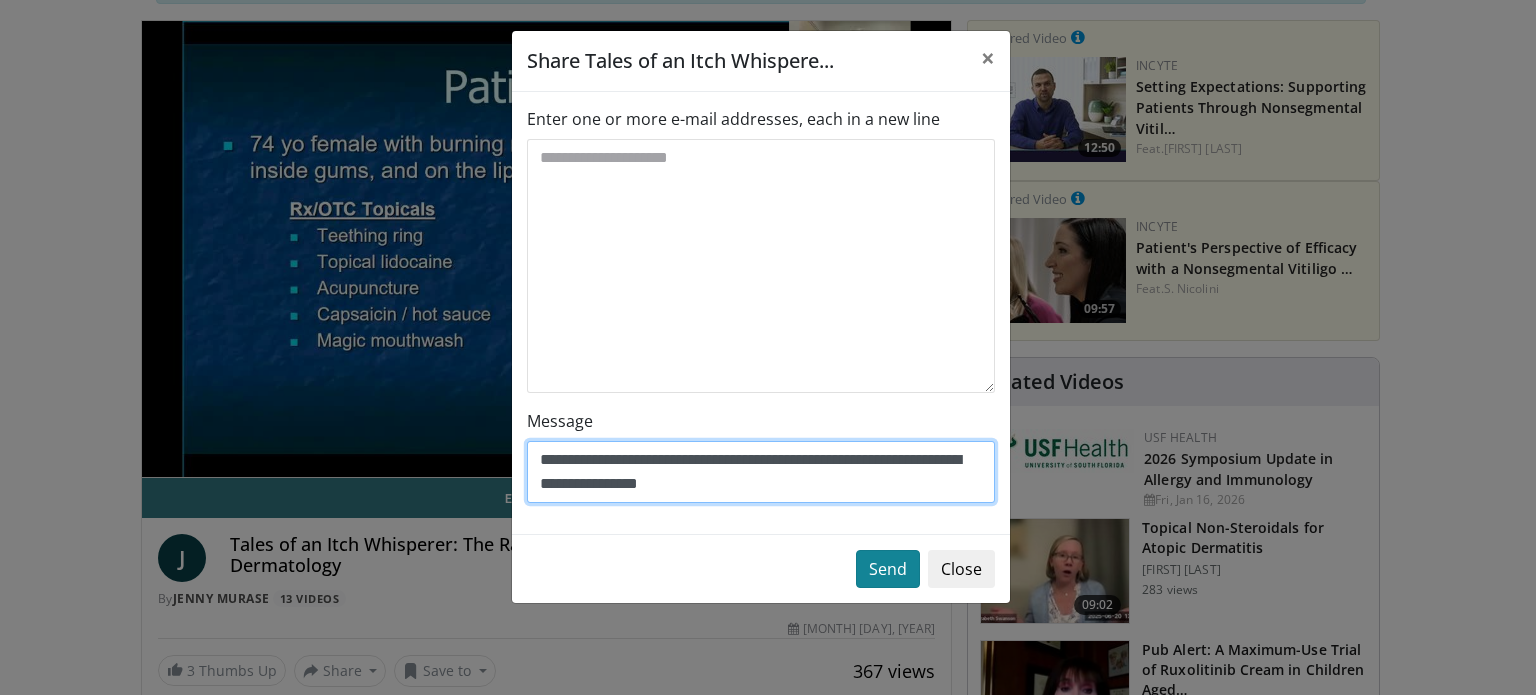 type on "**********" 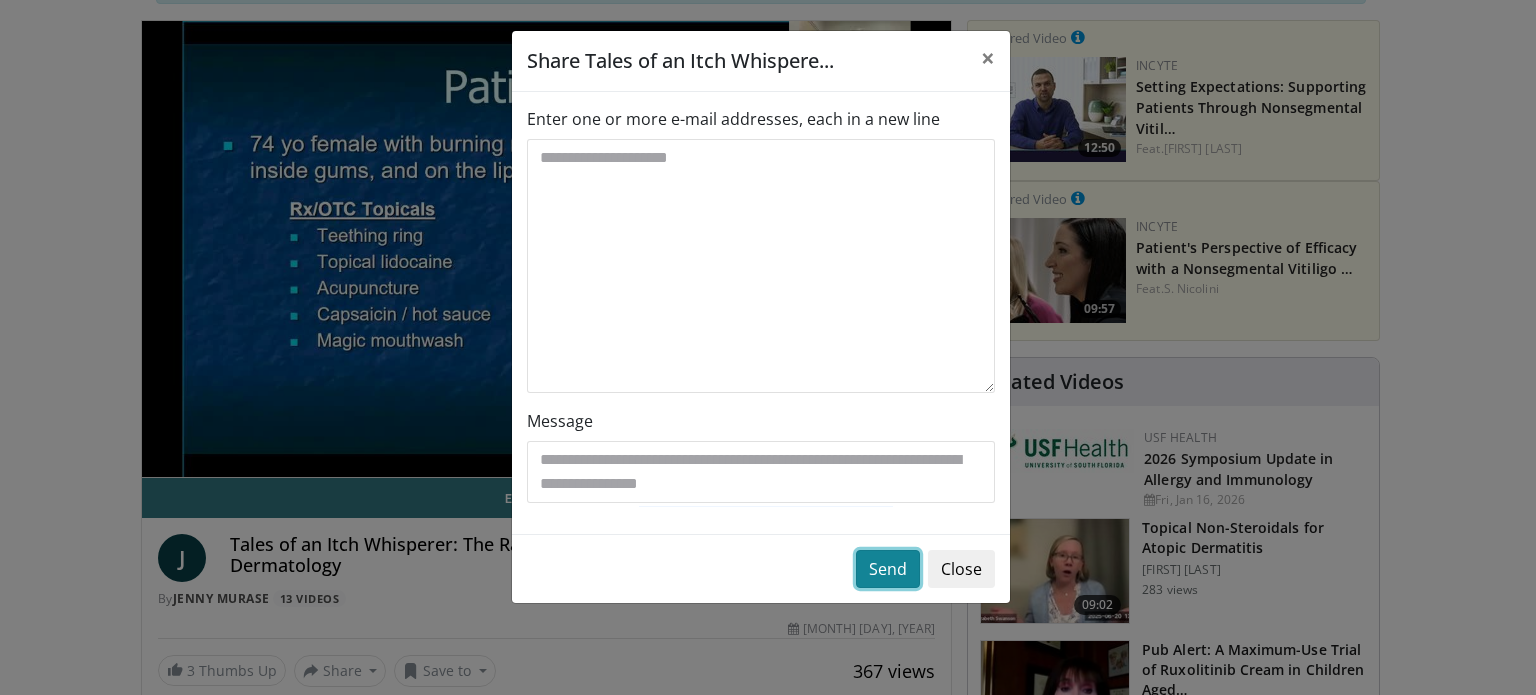 click on "Send" at bounding box center (888, 569) 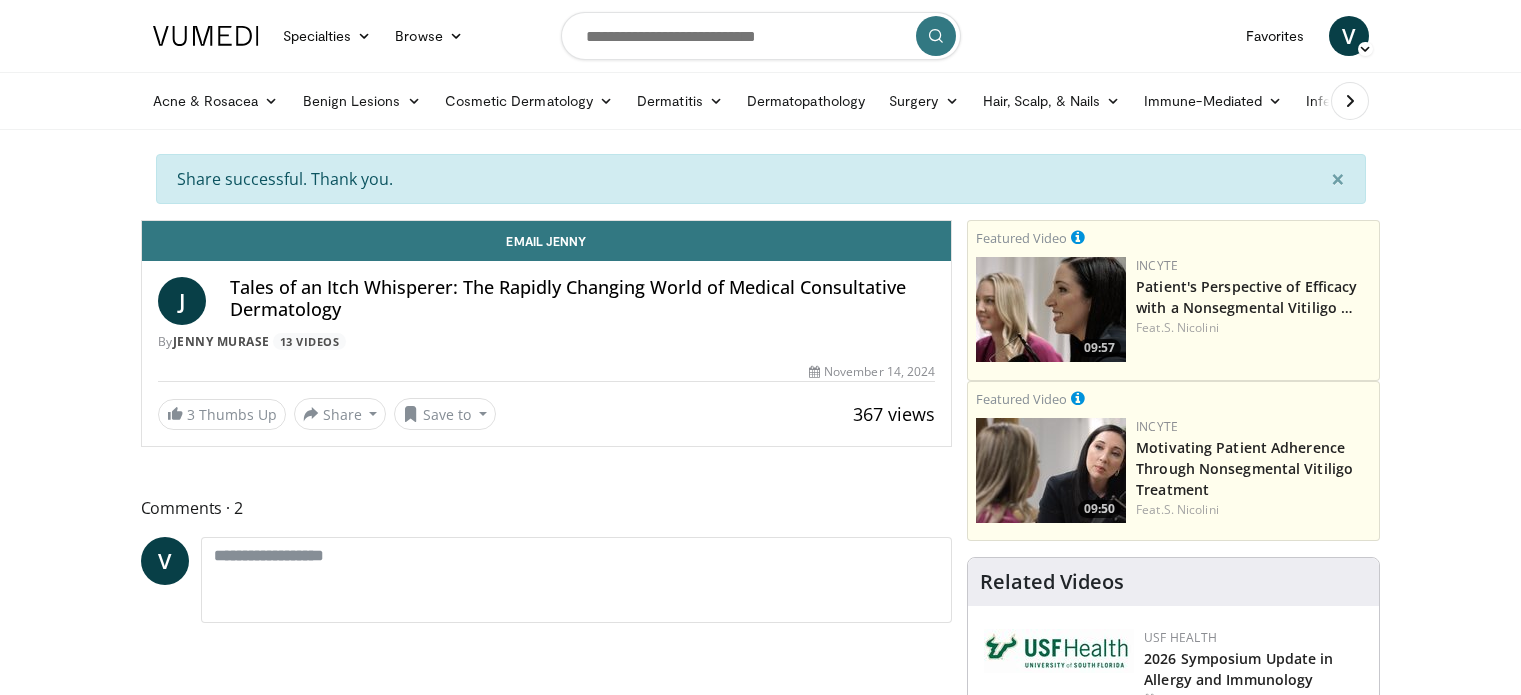 scroll, scrollTop: 0, scrollLeft: 0, axis: both 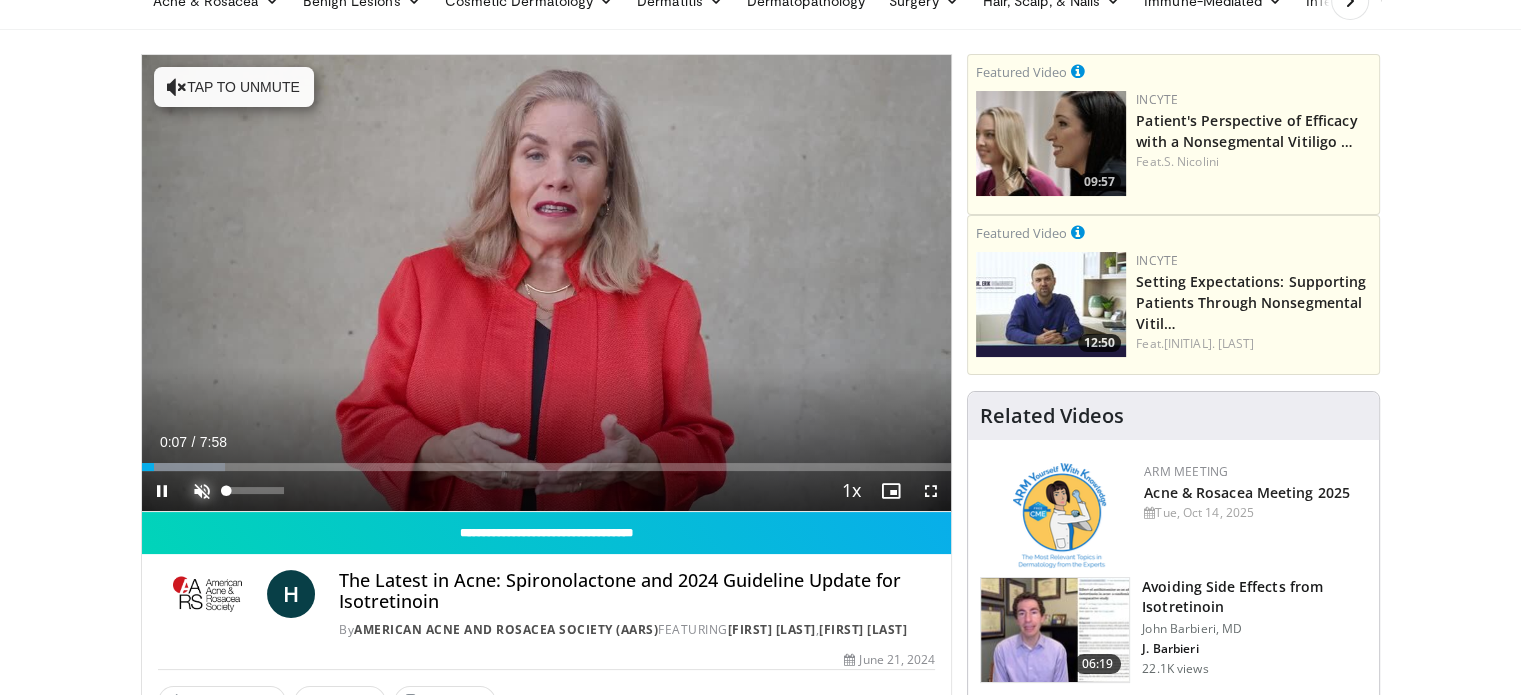 click at bounding box center (202, 491) 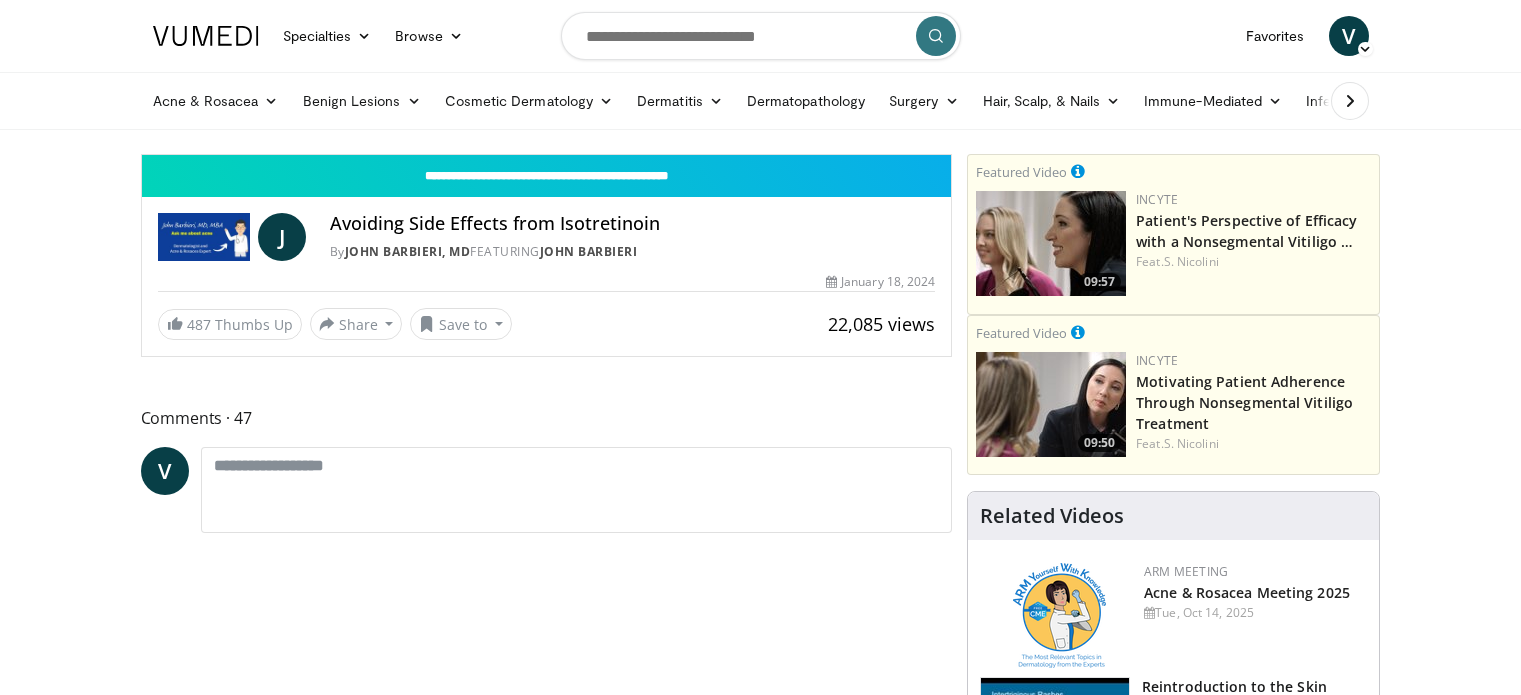 scroll, scrollTop: 0, scrollLeft: 0, axis: both 